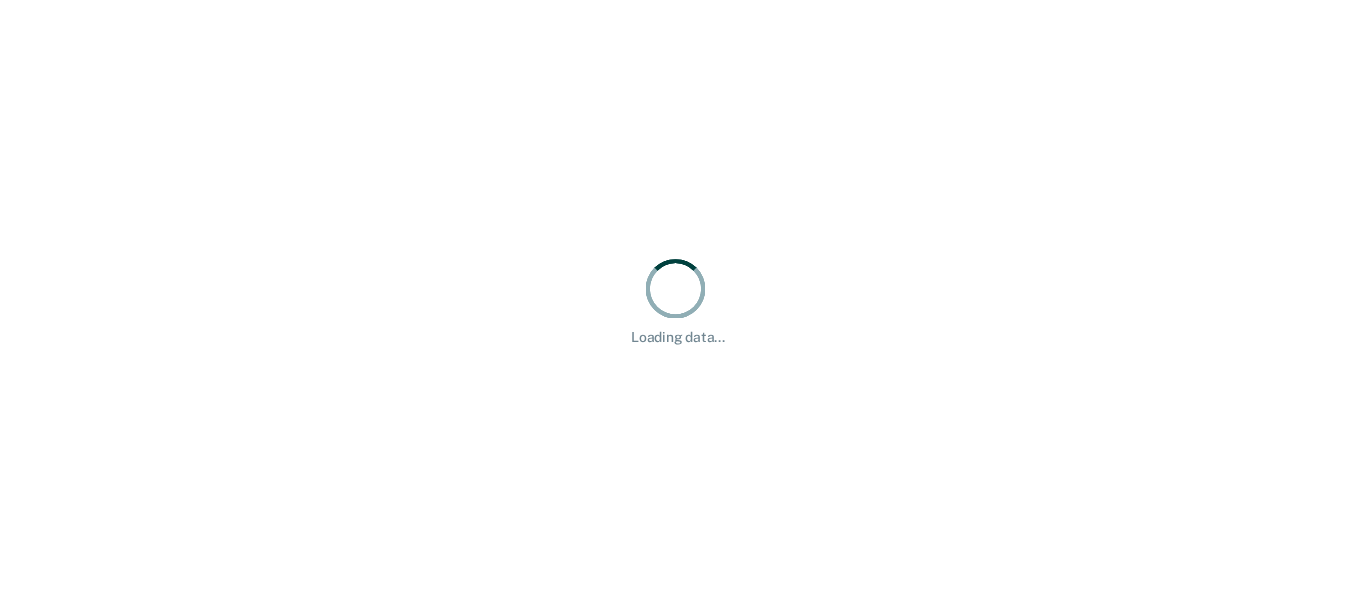 scroll, scrollTop: 0, scrollLeft: 0, axis: both 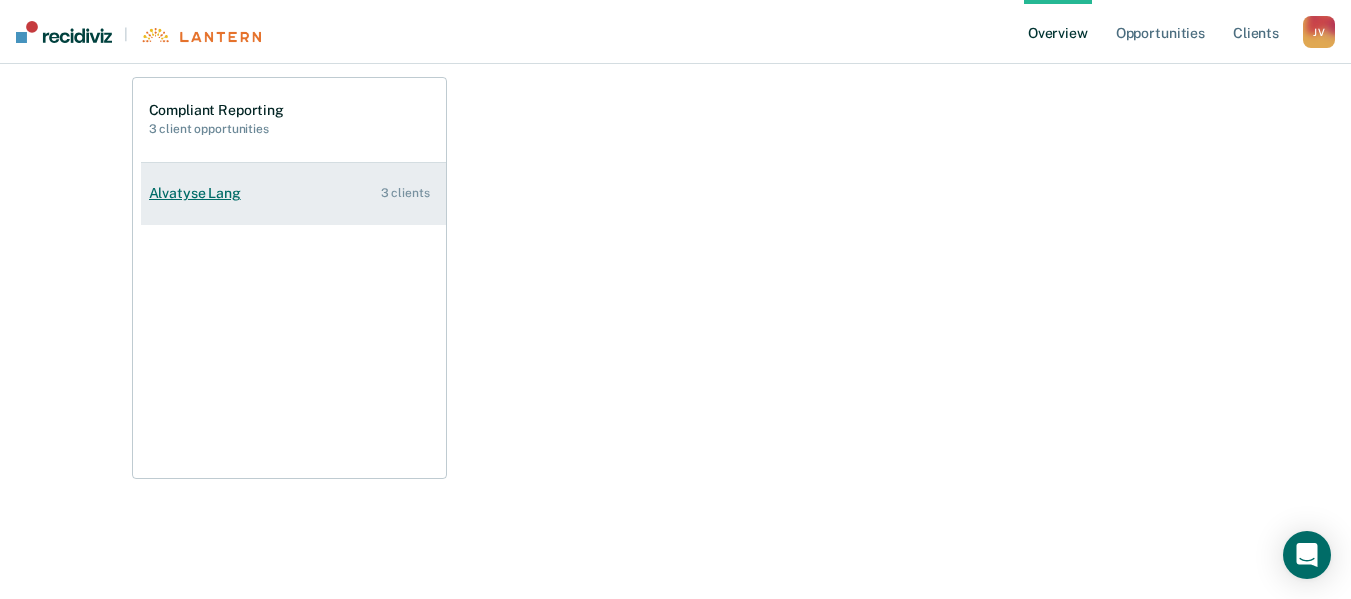 click on "Alvatyse Lang [NUMBER] clients" at bounding box center (293, 193) 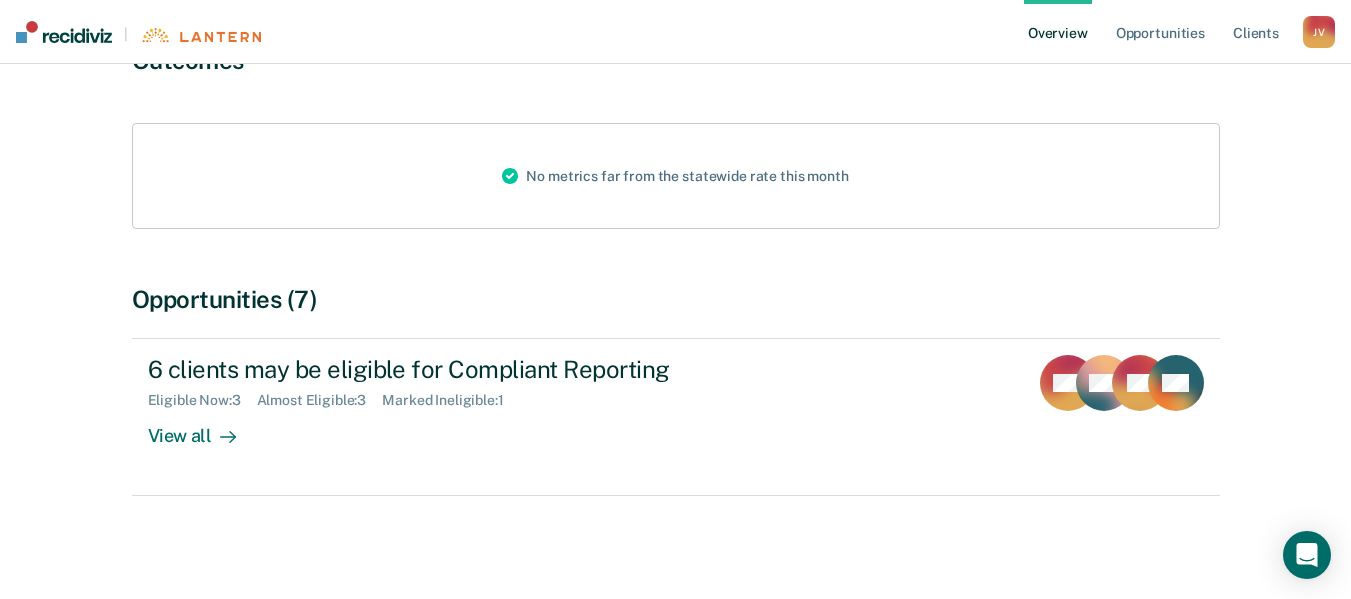 scroll, scrollTop: 205, scrollLeft: 0, axis: vertical 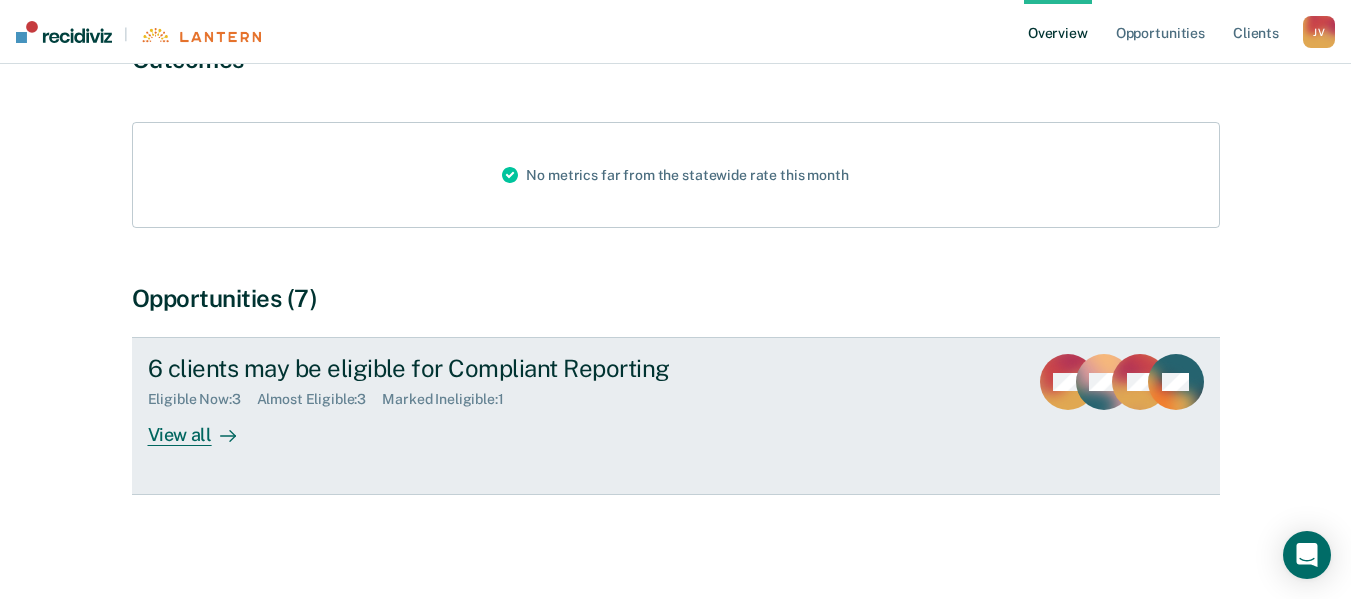 click on "View all" at bounding box center [204, 427] 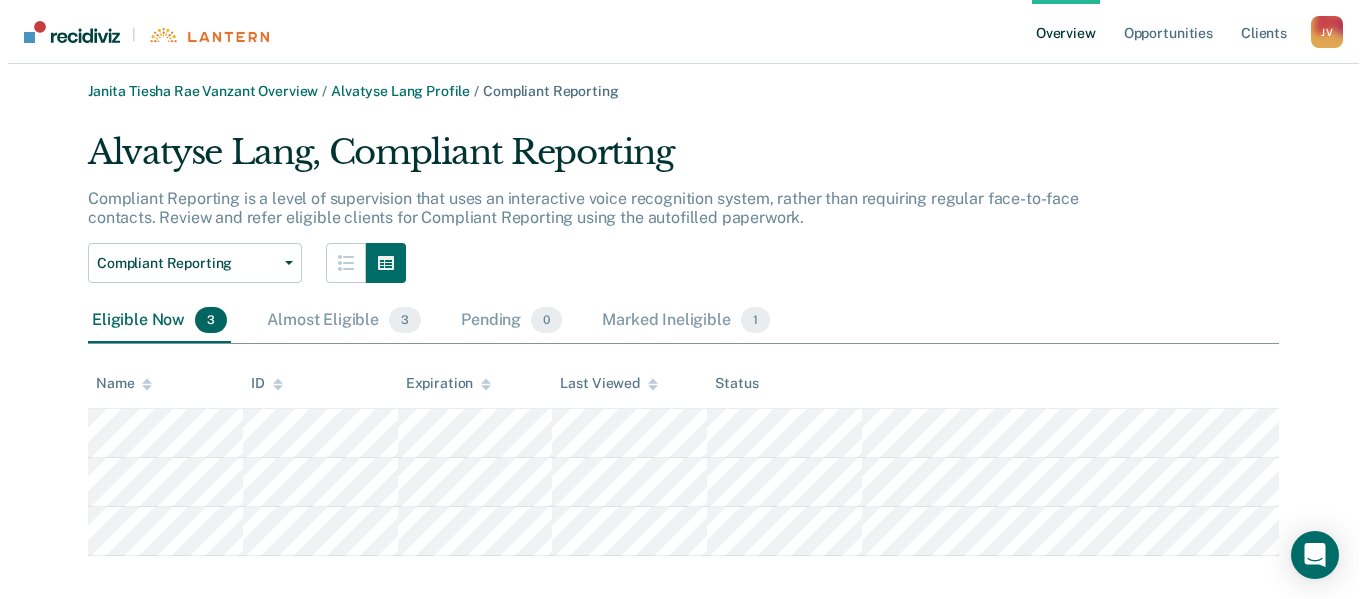 scroll, scrollTop: 0, scrollLeft: 0, axis: both 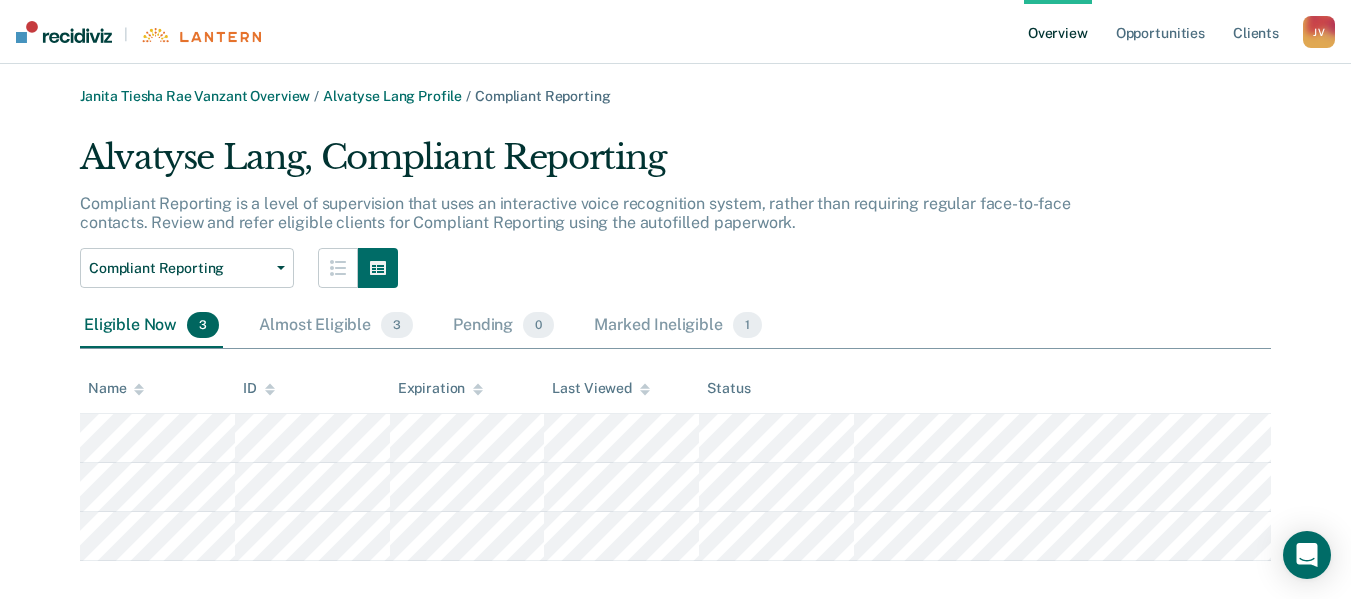 click on "Overview" at bounding box center (1058, 32) 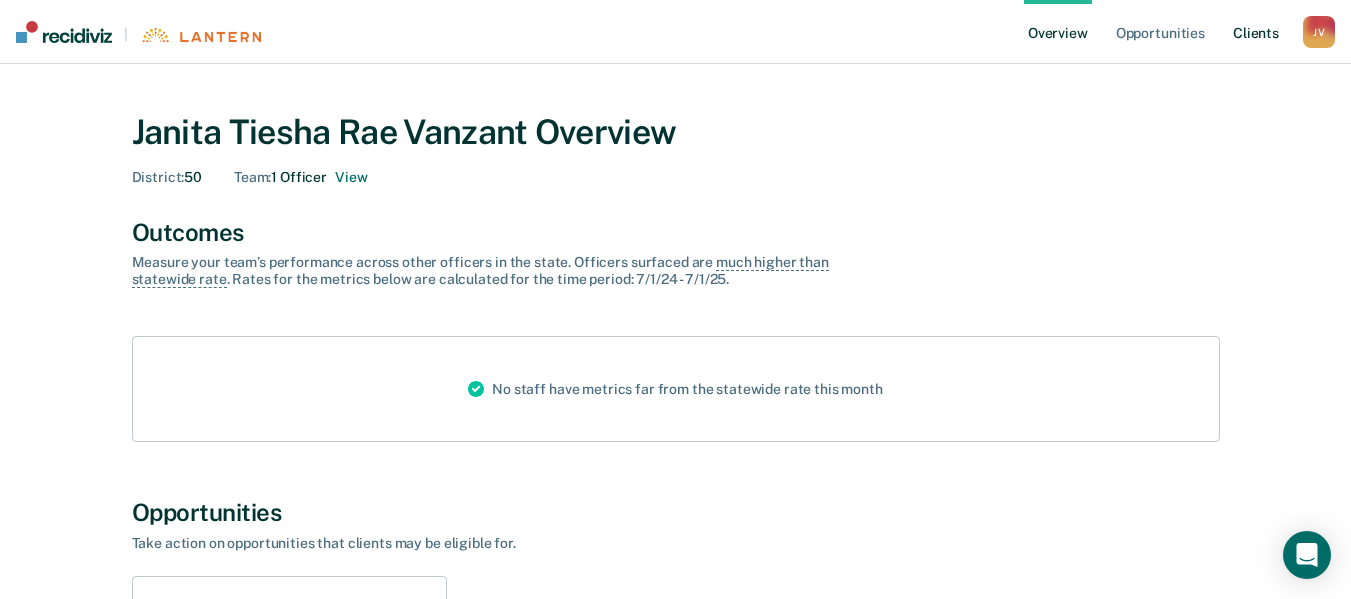 click on "Client s" at bounding box center (1256, 32) 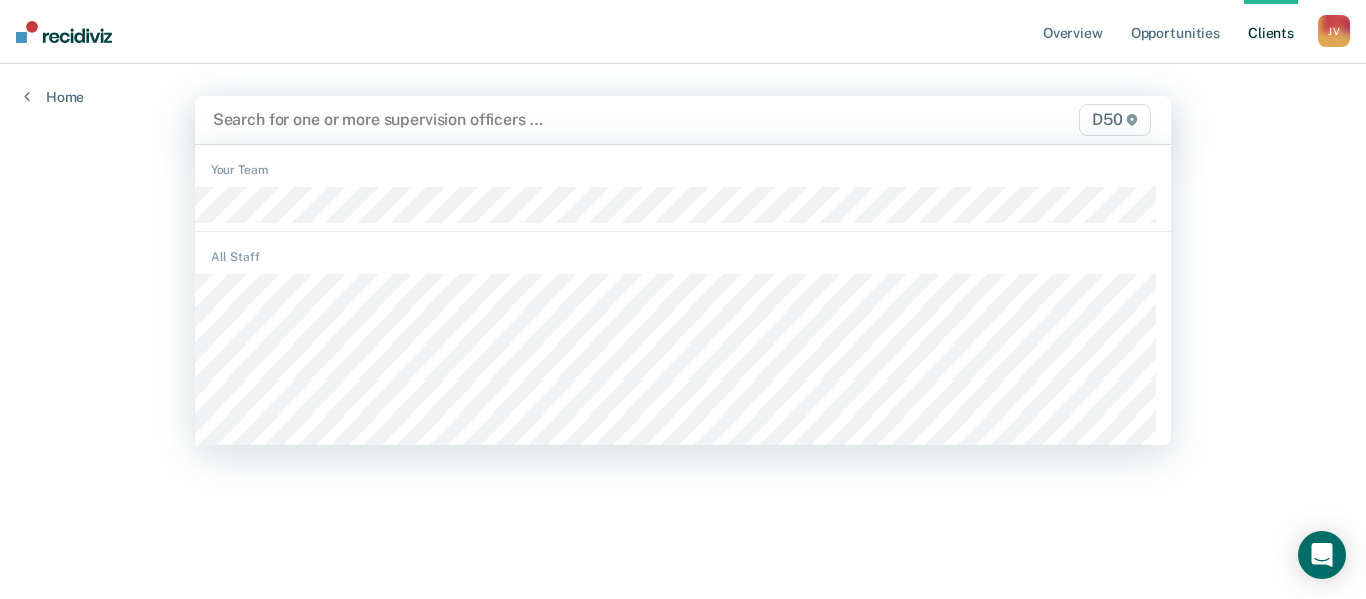 click at bounding box center [541, 119] 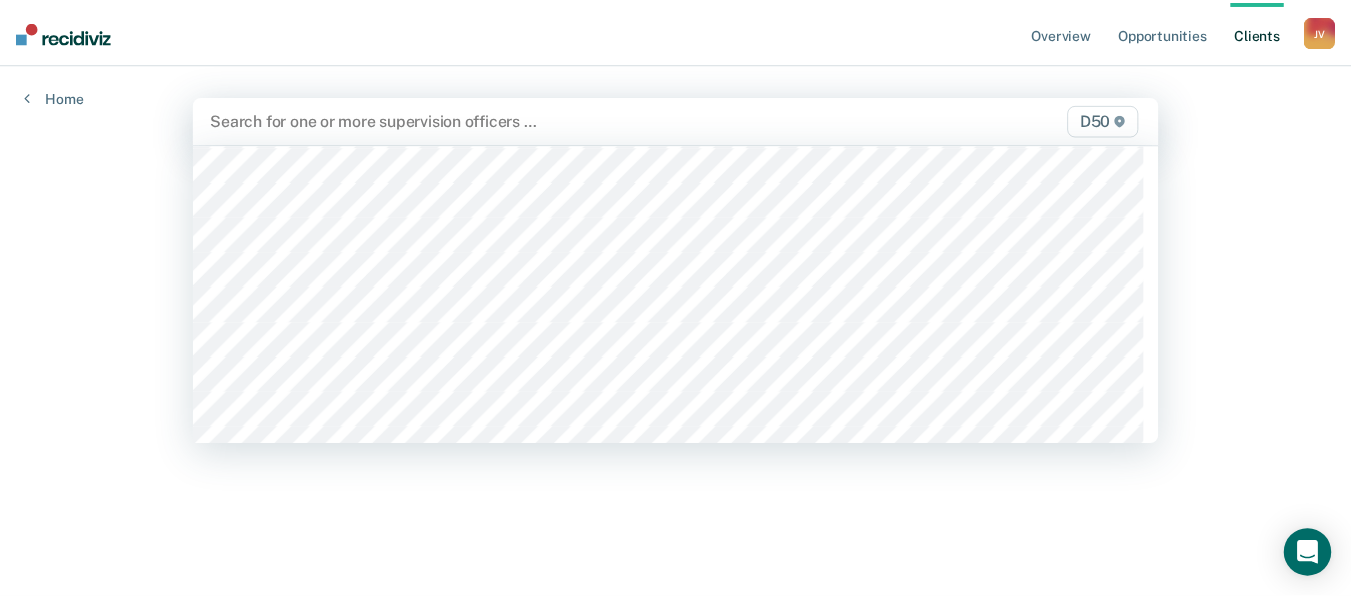scroll, scrollTop: 900, scrollLeft: 0, axis: vertical 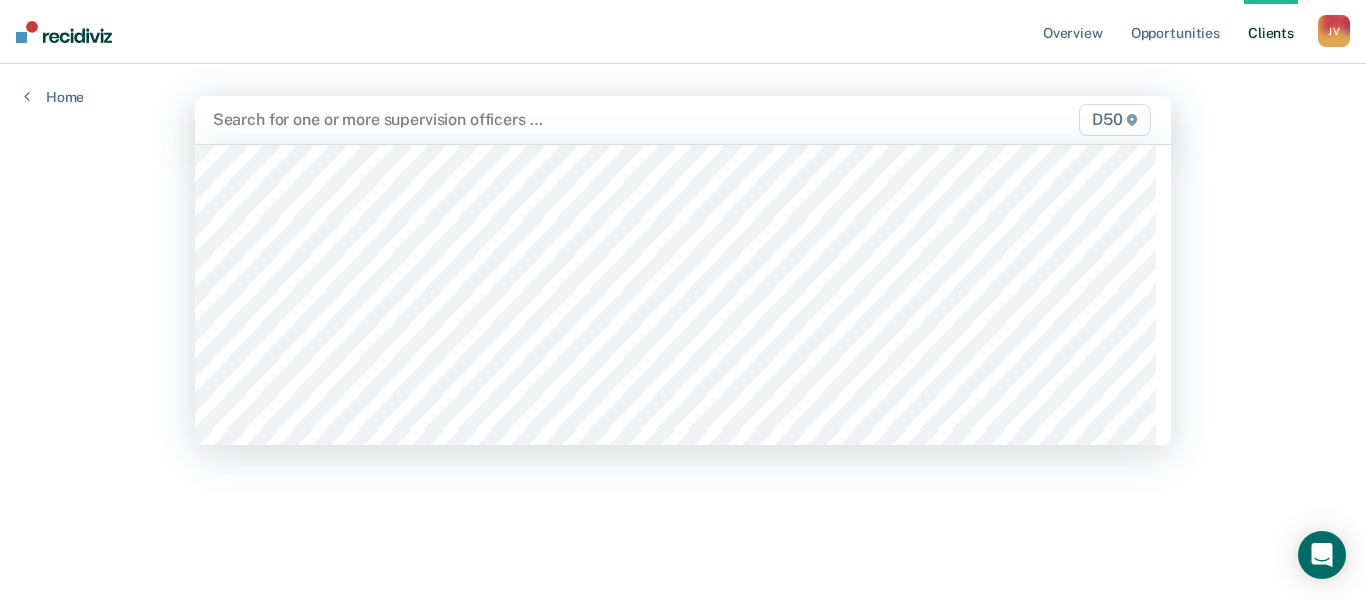 click at bounding box center [541, 119] 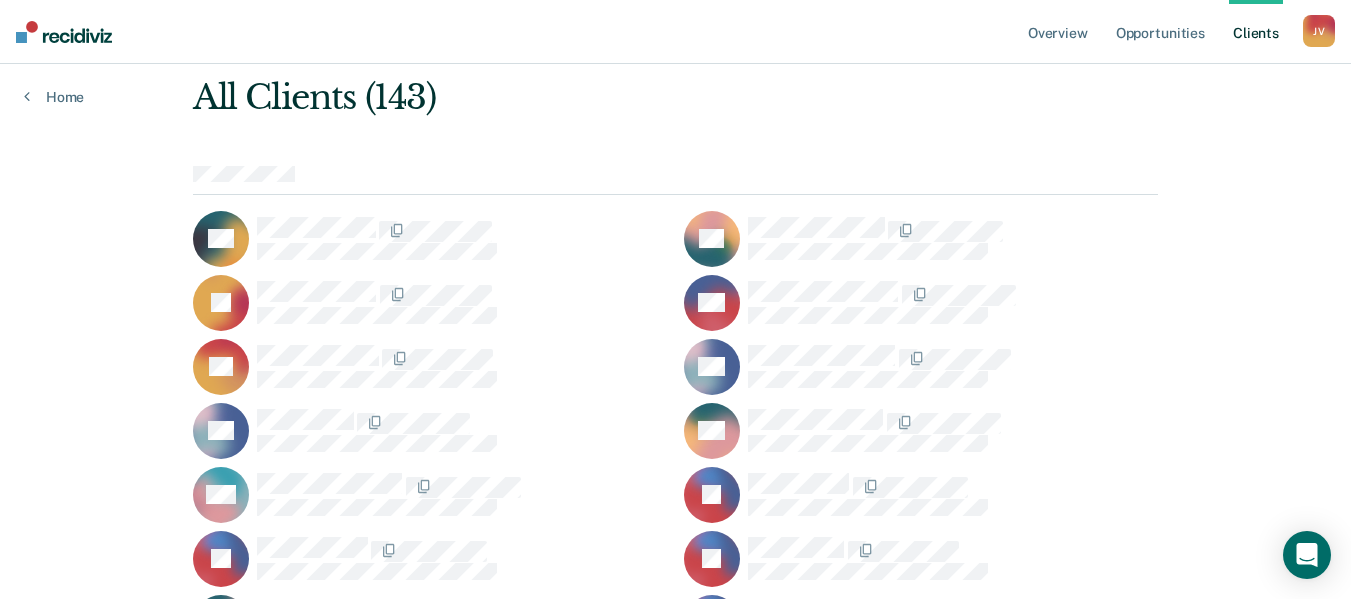 scroll, scrollTop: 0, scrollLeft: 0, axis: both 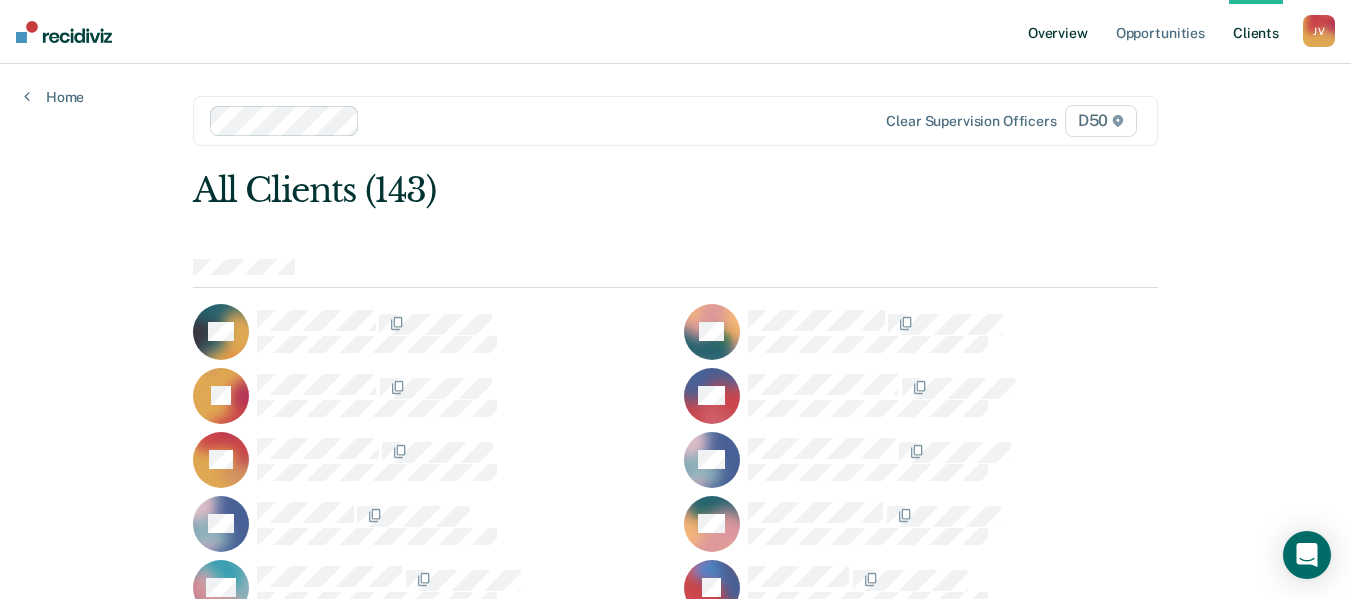 click on "Overview" at bounding box center [1058, 32] 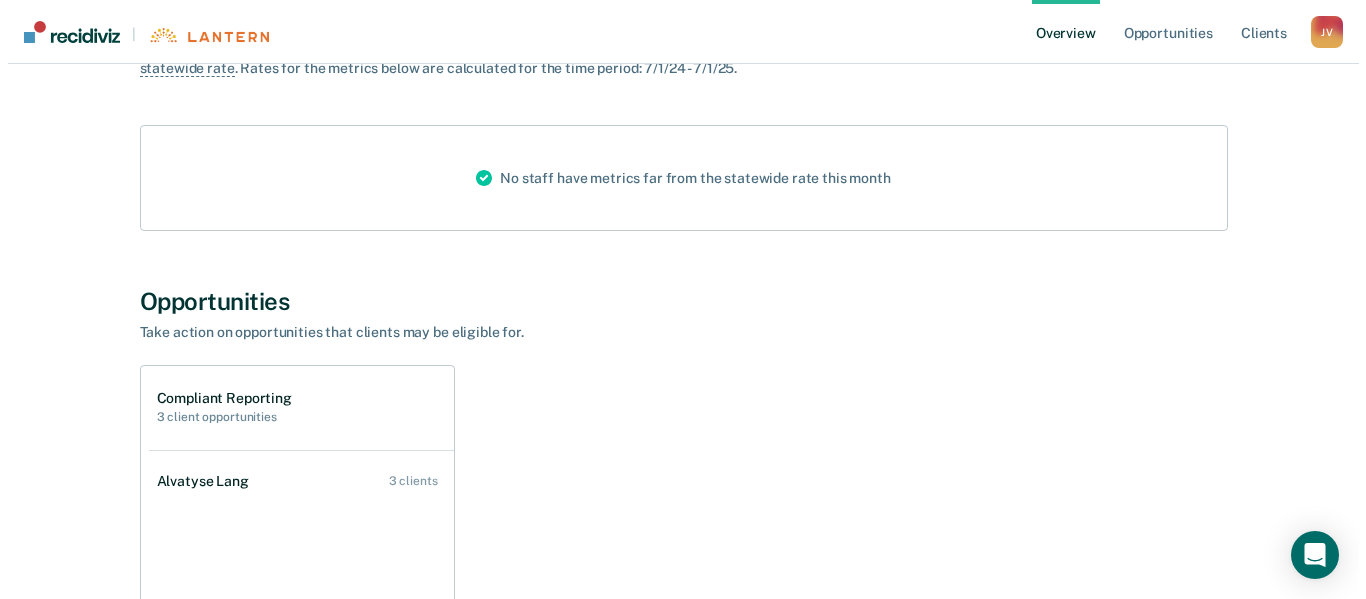 scroll, scrollTop: 0, scrollLeft: 0, axis: both 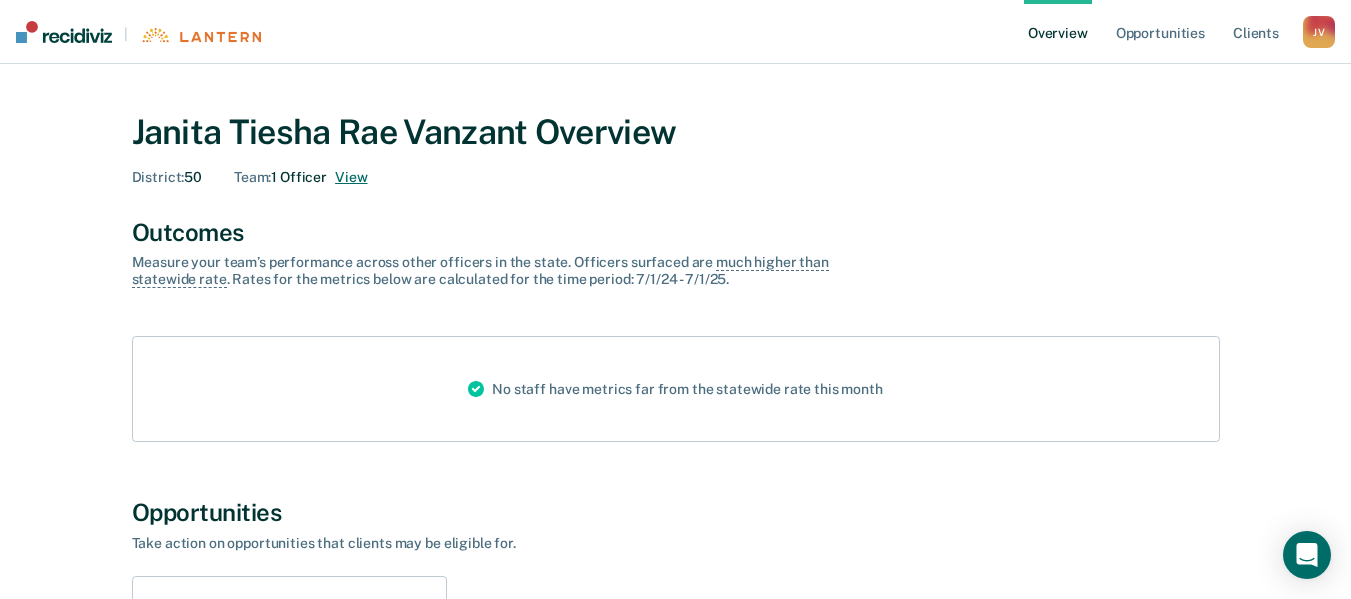 click on "View" at bounding box center [351, 177] 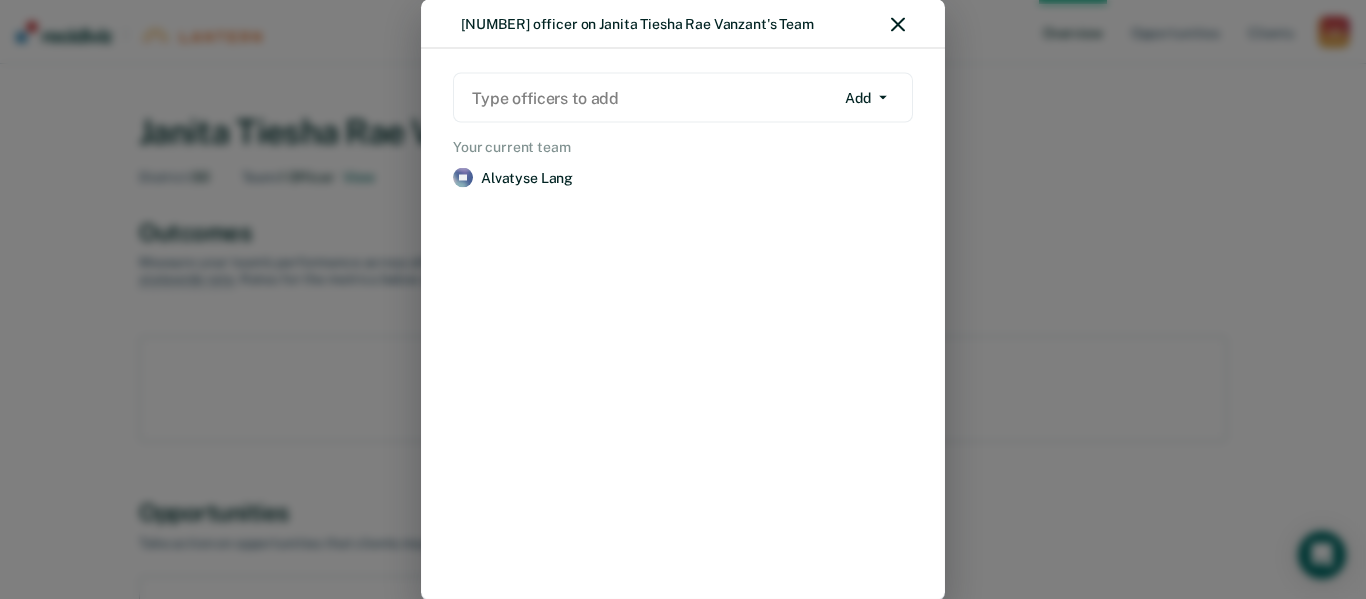 click at bounding box center (653, 97) 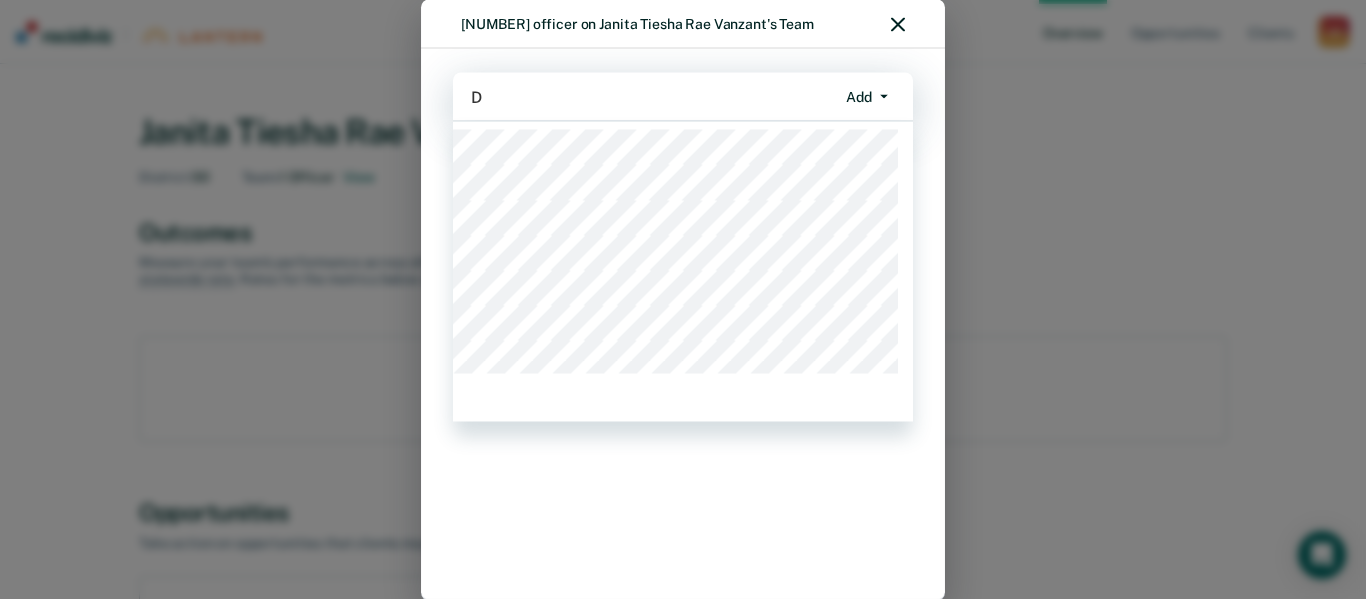 type on "DE" 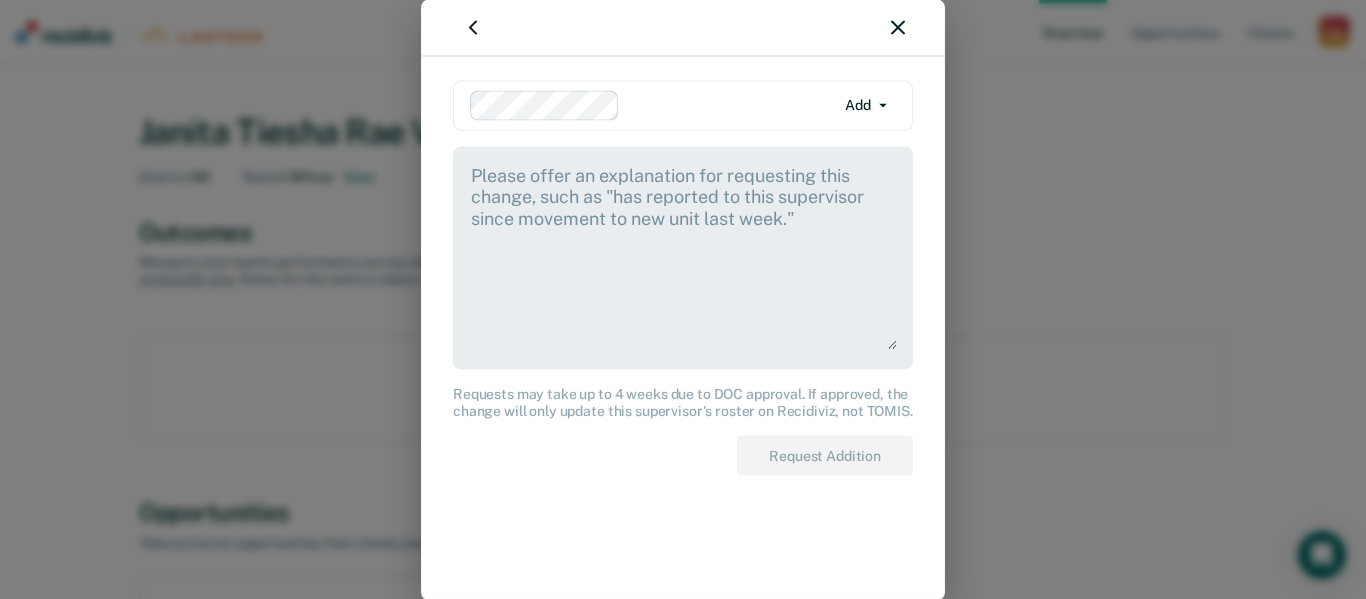 click on "Add" at bounding box center (866, 105) 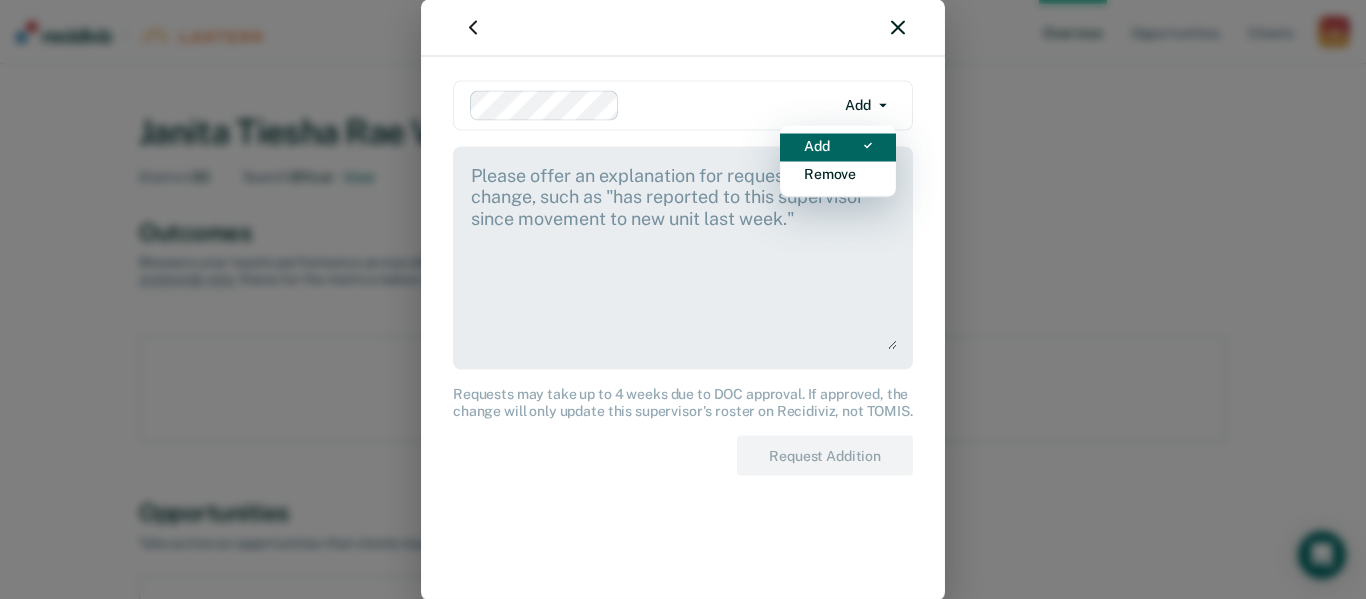 click on "Add" at bounding box center [838, 145] 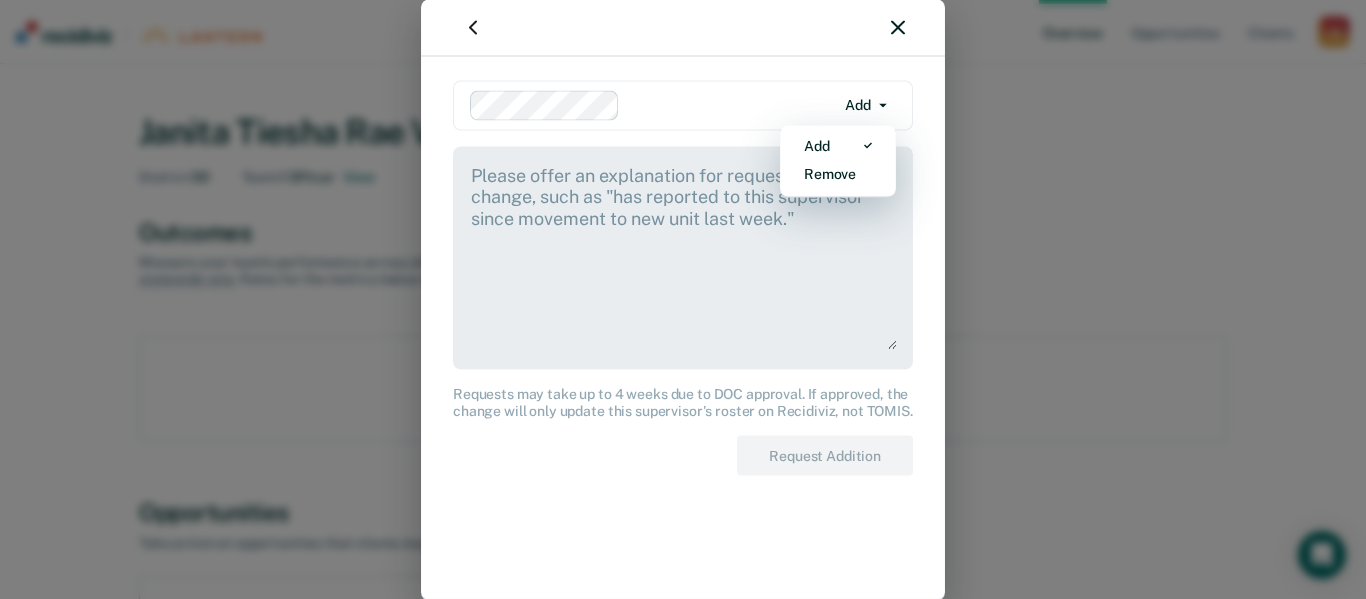 click at bounding box center (683, 255) 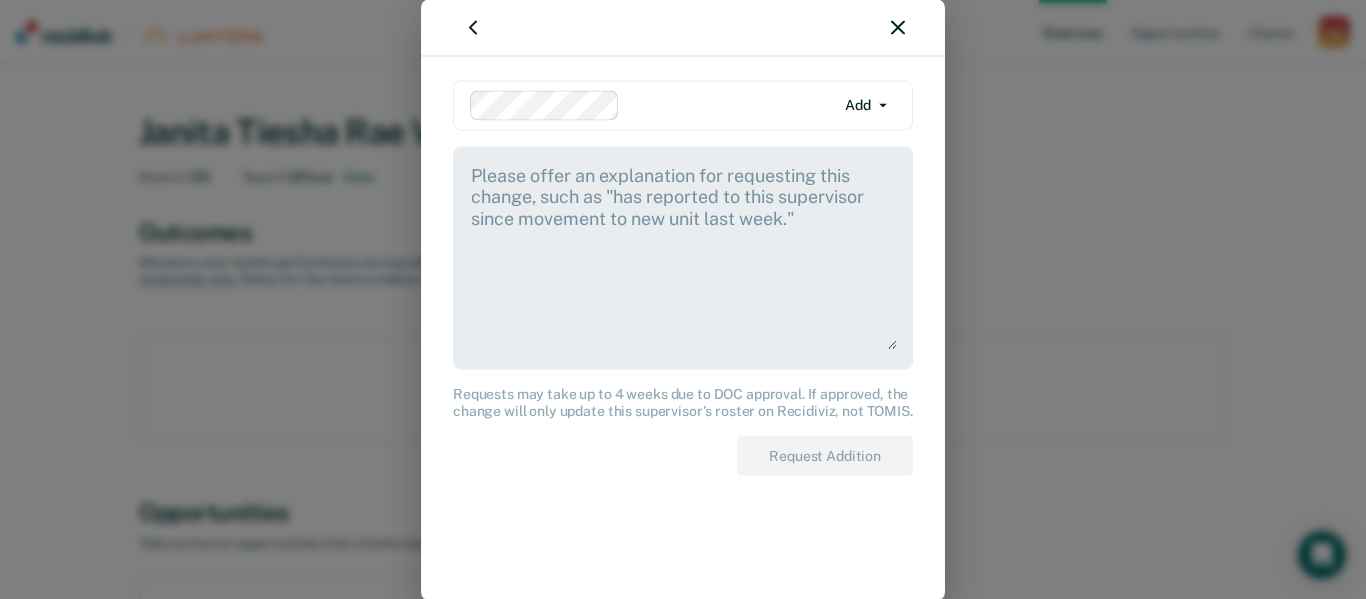click at bounding box center (683, 255) 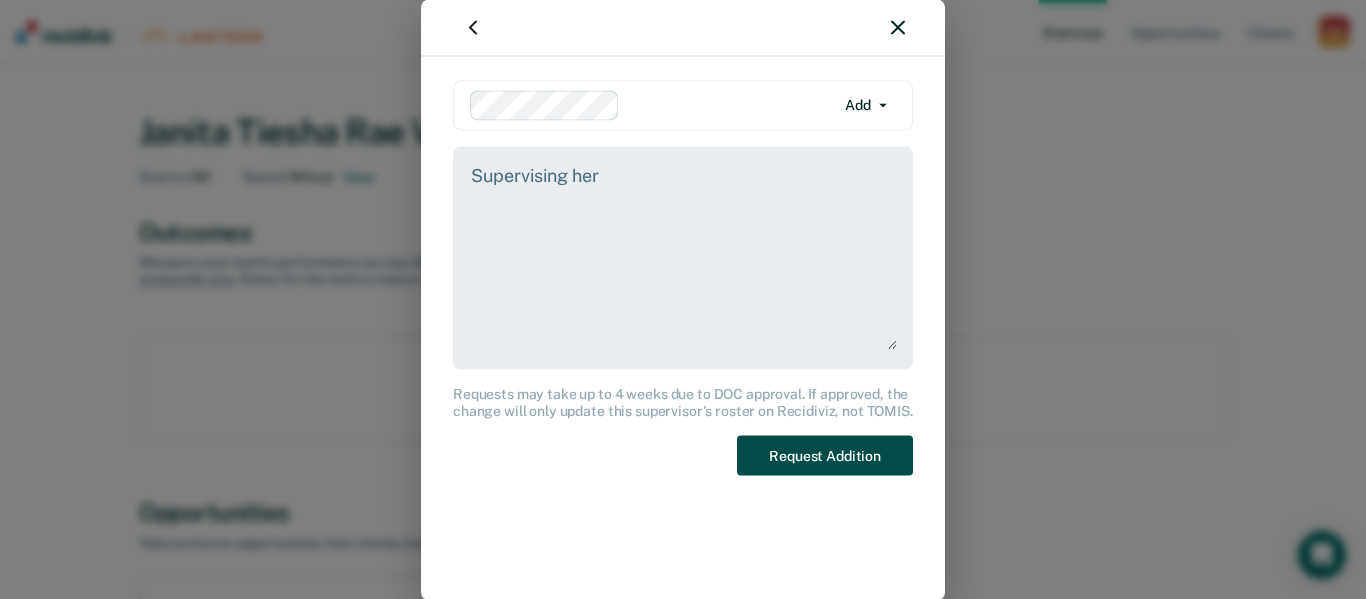 type on "Supervising her" 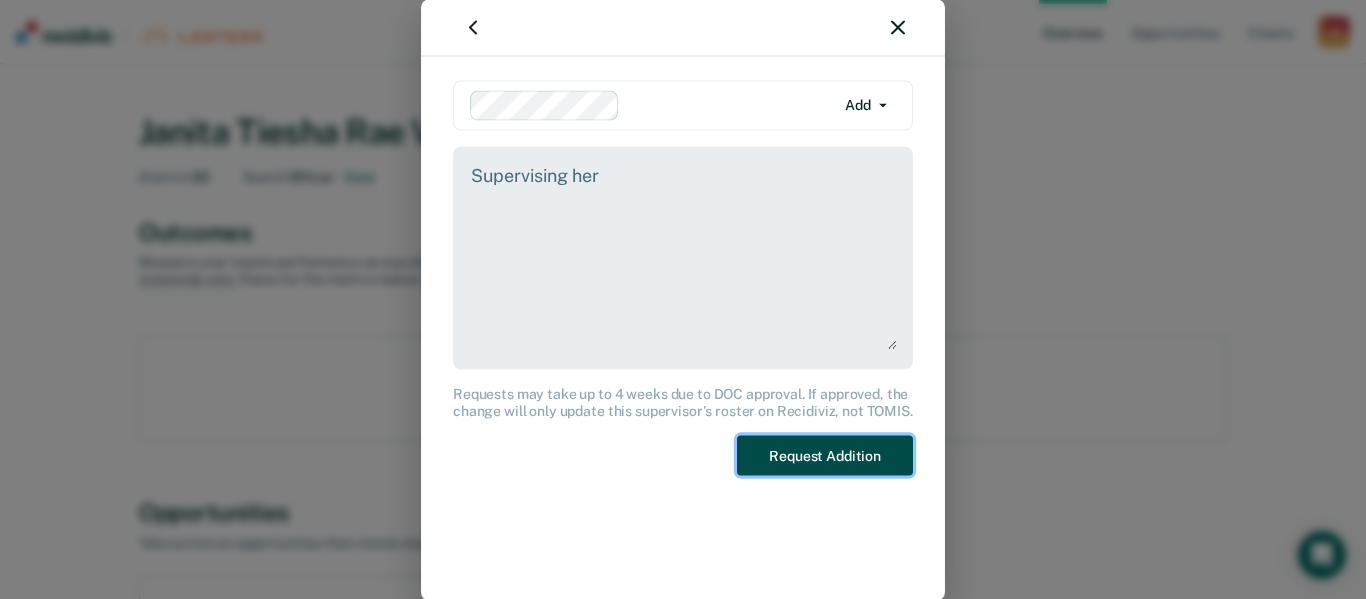 click on "Request Addition" at bounding box center (825, 455) 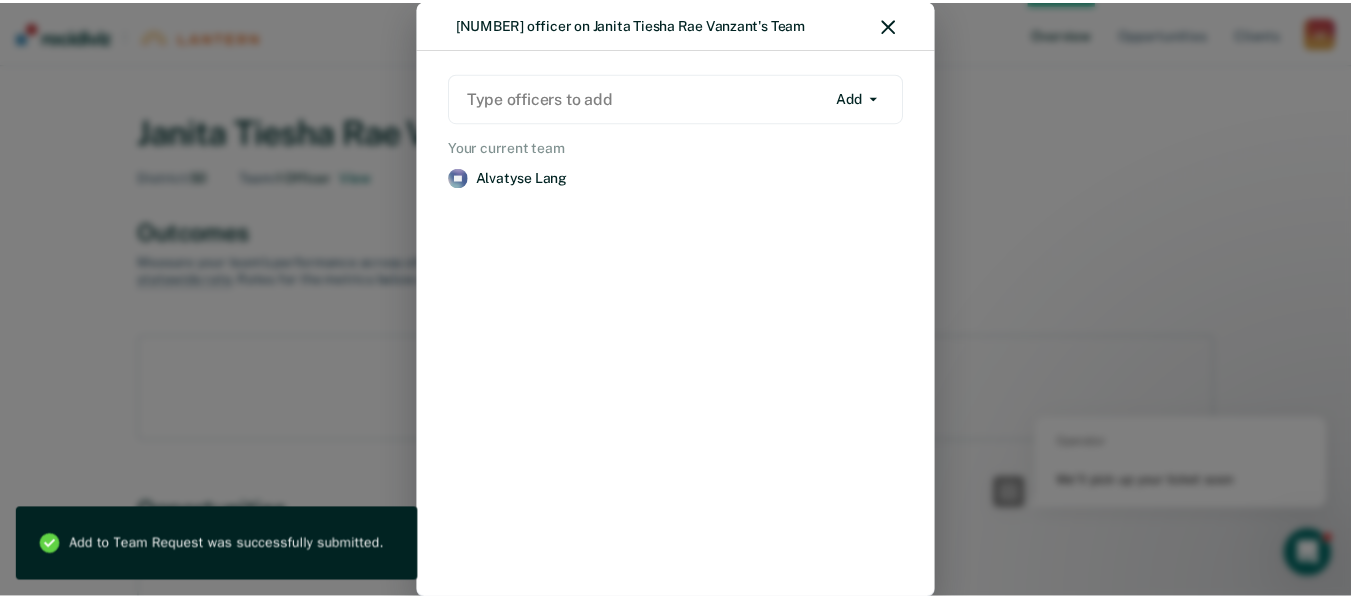 scroll, scrollTop: 0, scrollLeft: 0, axis: both 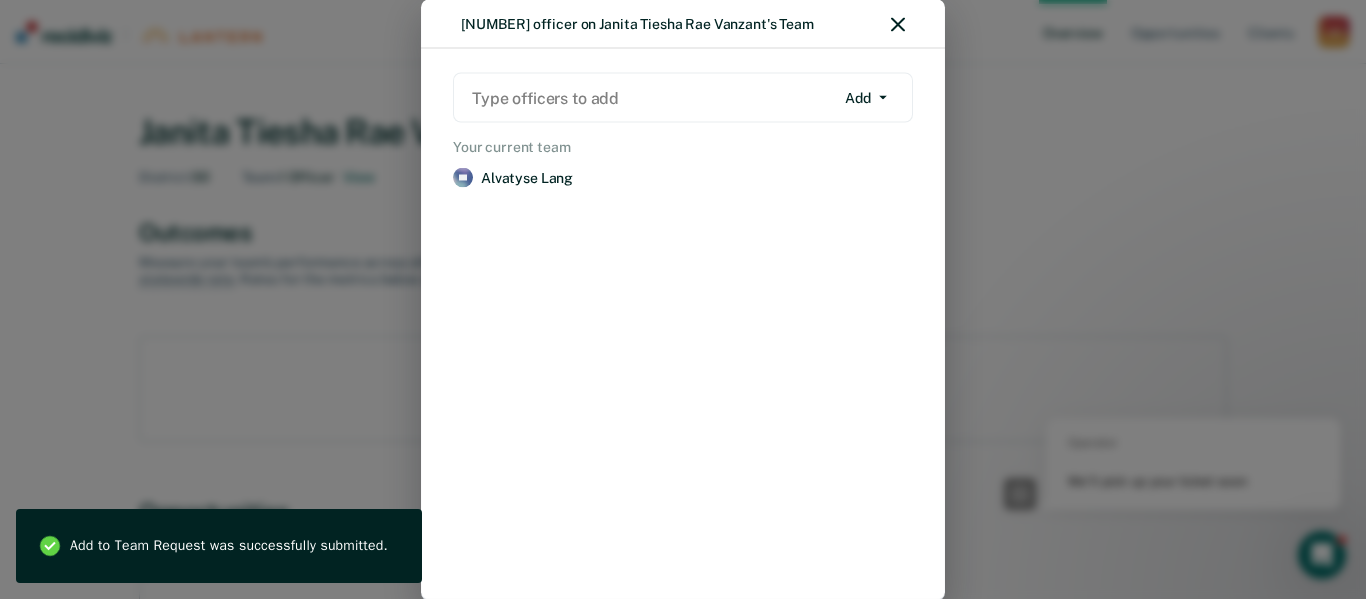 click on "[NUMBER] officer on Janita Tiesha Rae Vanzant's Team" at bounding box center (683, 24) 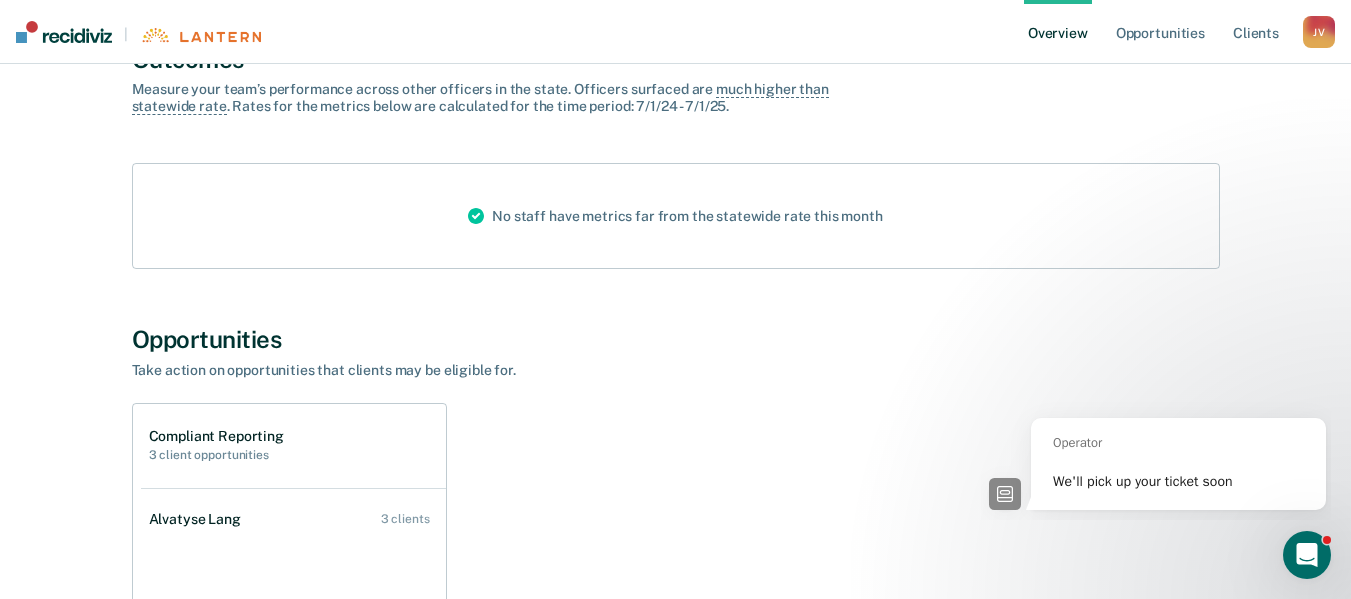 scroll, scrollTop: 0, scrollLeft: 0, axis: both 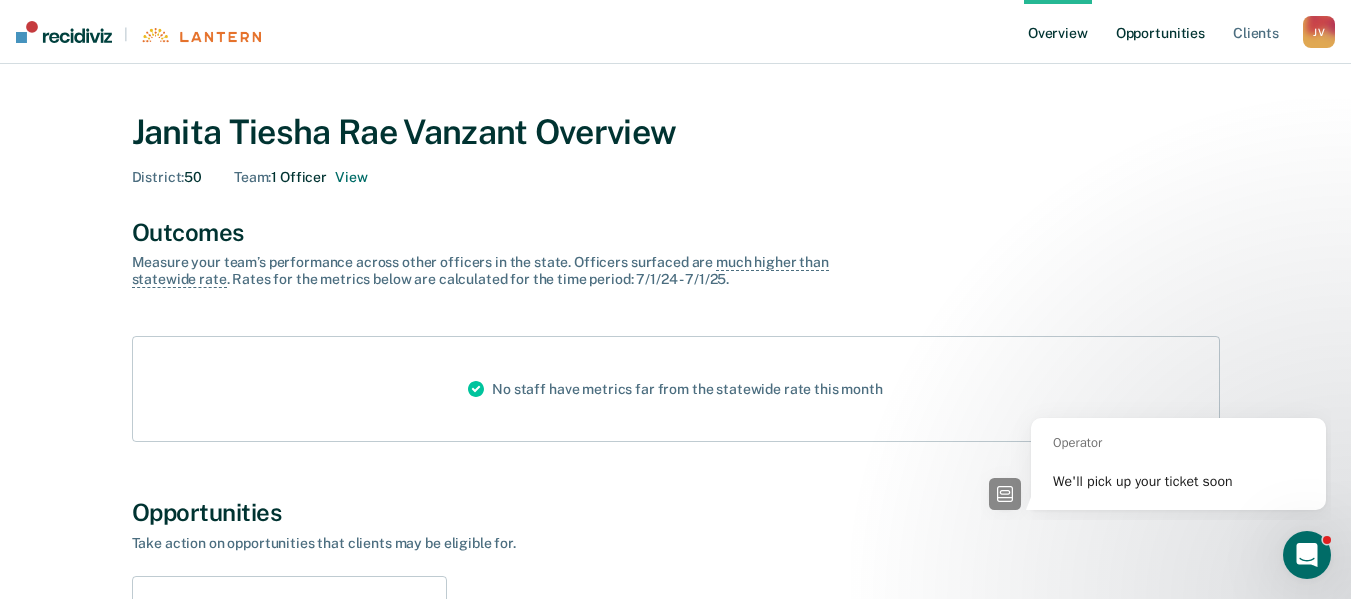 click on "Opportunities" at bounding box center [1160, 32] 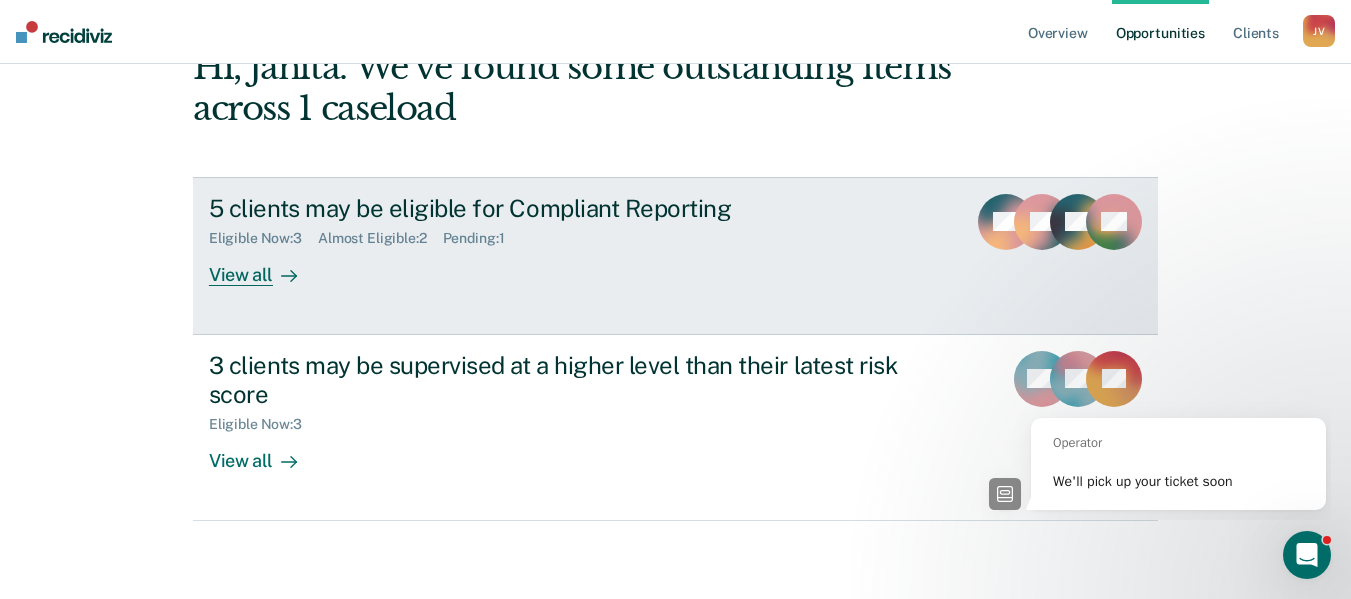 scroll, scrollTop: 125, scrollLeft: 0, axis: vertical 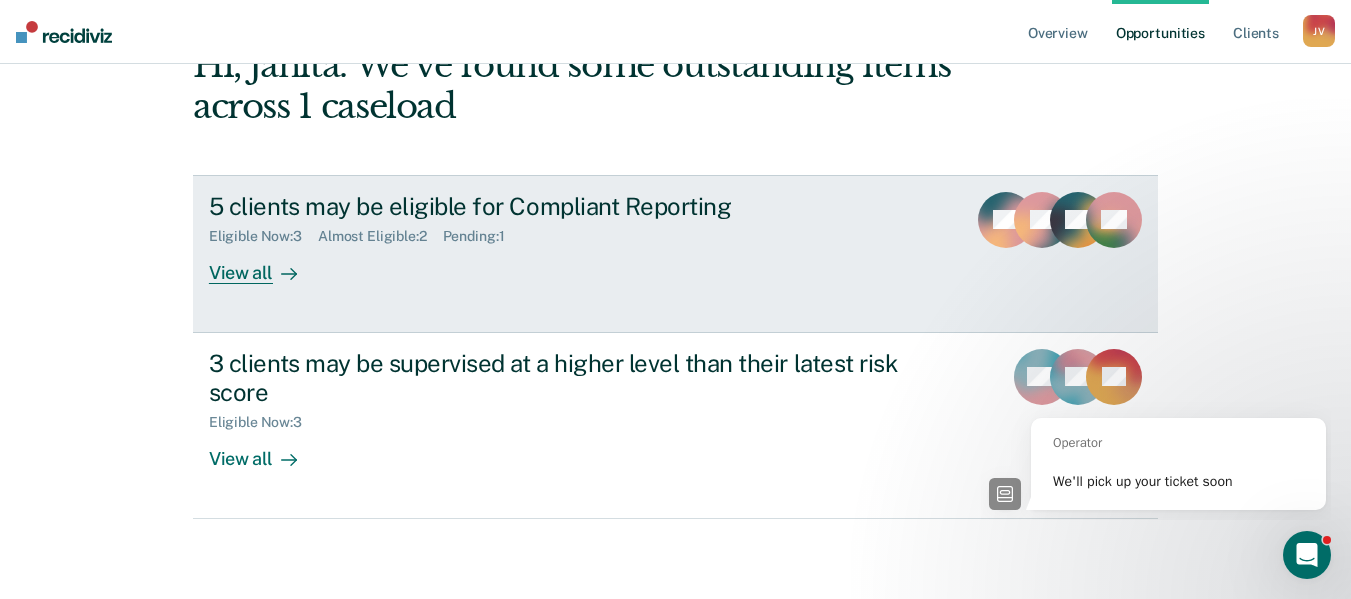 click on "View all" at bounding box center [265, 264] 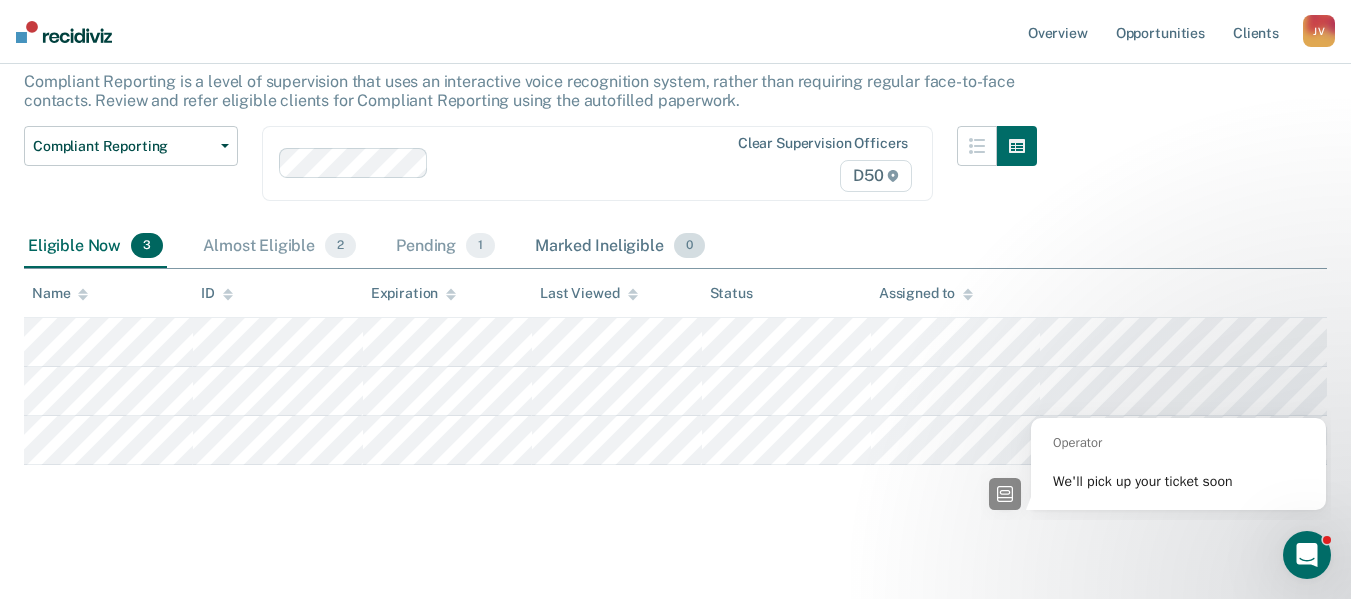 scroll, scrollTop: 133, scrollLeft: 0, axis: vertical 